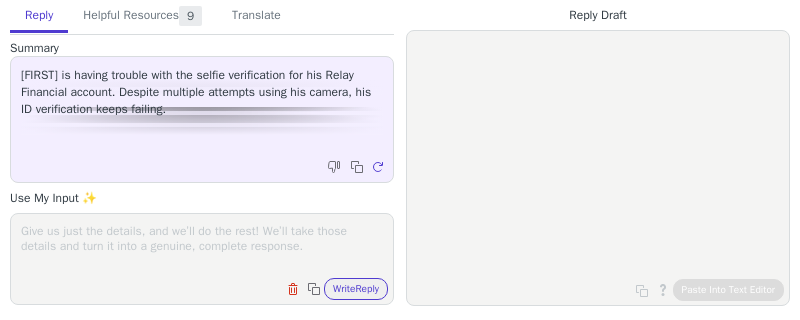 scroll, scrollTop: 0, scrollLeft: 0, axis: both 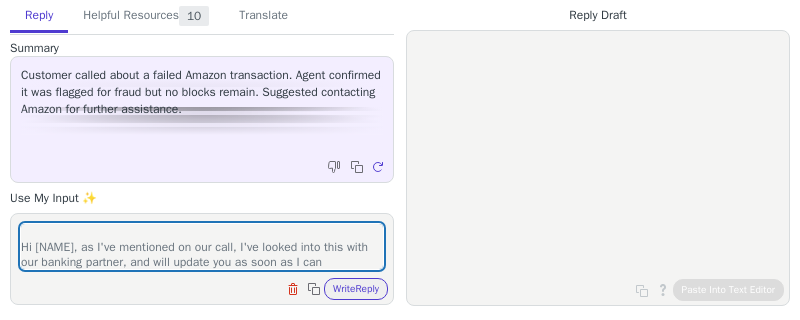 type on "improve:
Hi Philip, as I've mentioned on our call, I've looked into this with our banking partner, and will update you as soon as I can" 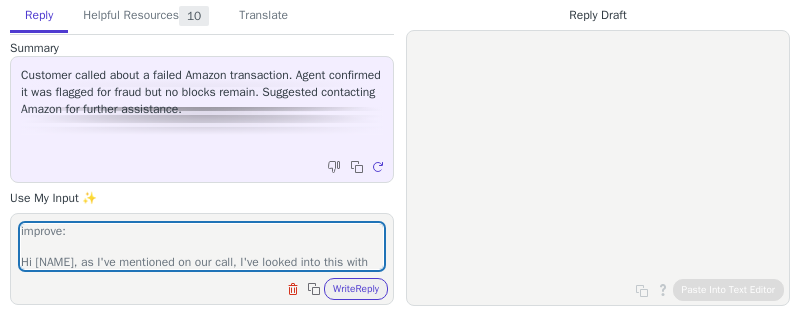 click on "improve:
Hi Philip, as I've mentioned on our call, I've looked into this with our banking partner, and will update you as soon as I can Clear field Copy to clipboard Write  Reply" at bounding box center (202, 259) 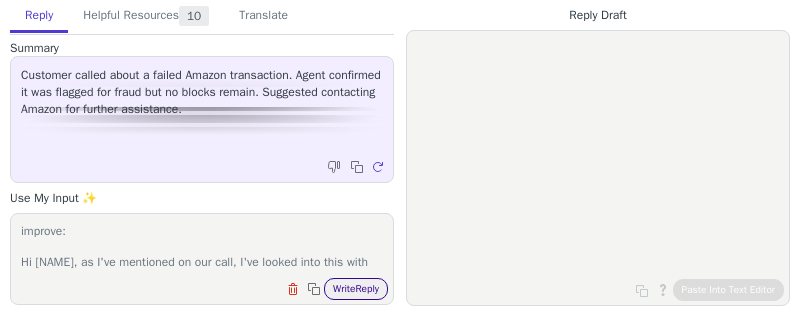 click on "Write  Reply" at bounding box center (356, 289) 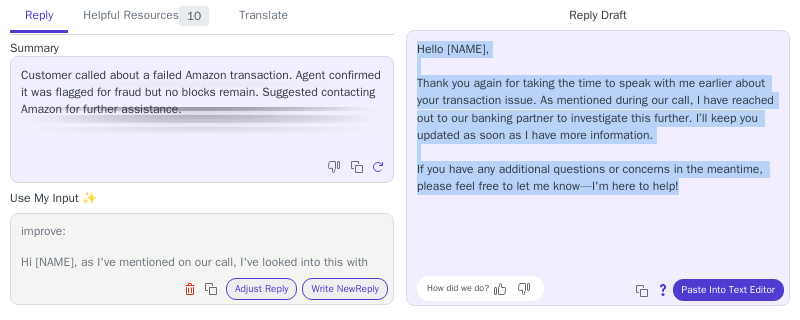 drag, startPoint x: 772, startPoint y: 211, endPoint x: 408, endPoint y: 39, distance: 402.5916 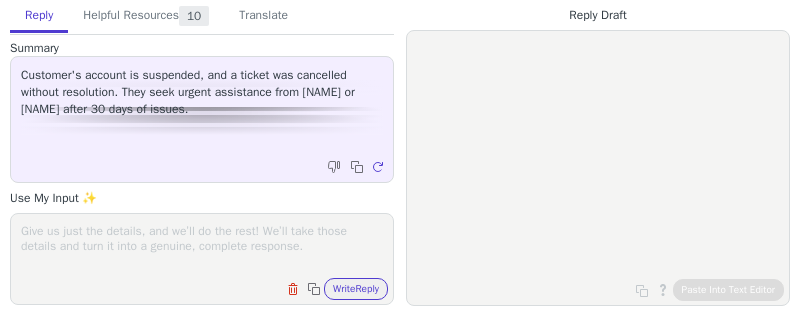 scroll, scrollTop: 0, scrollLeft: 0, axis: both 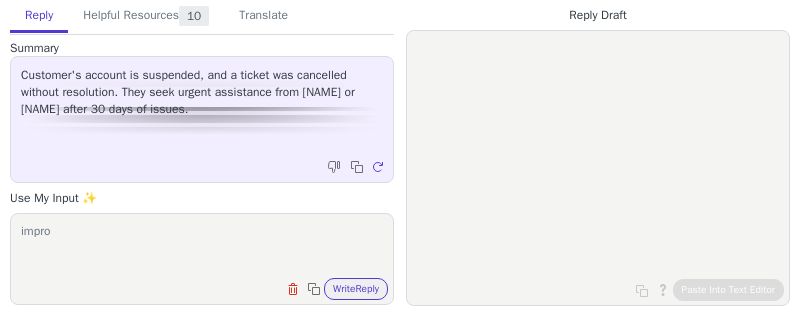 type on "improv" 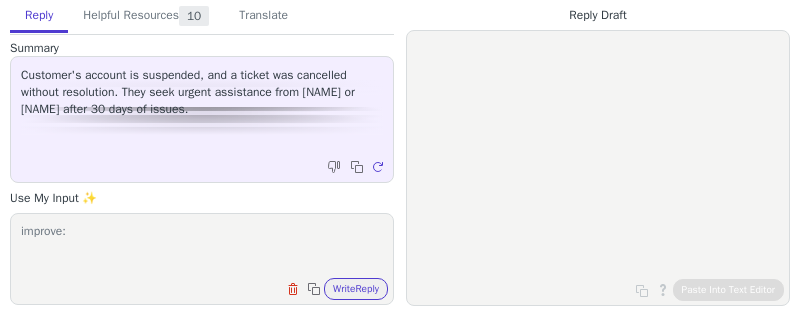 click on "improve:" at bounding box center [202, 246] 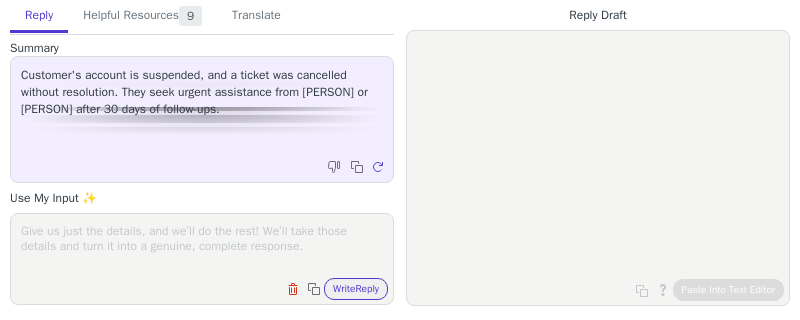 scroll, scrollTop: 0, scrollLeft: 0, axis: both 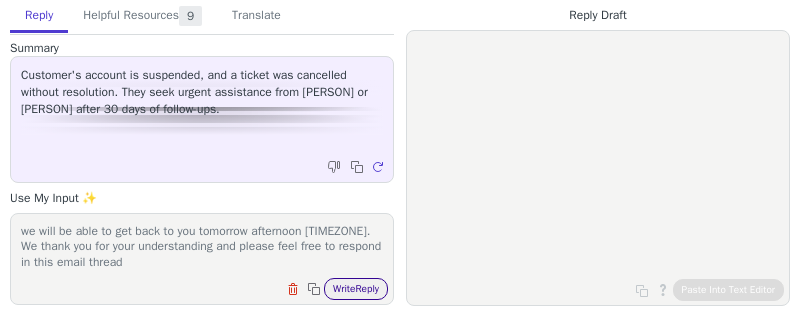 type on "improve:
Hi [FIRST],
I've just spoken with [PERSON] and [PERSON] and can confirm that we will be able to get back to you tomorrow afternoon [TIMEZONE].
We thank you for your understanding and please feel free to respond in this email thread" 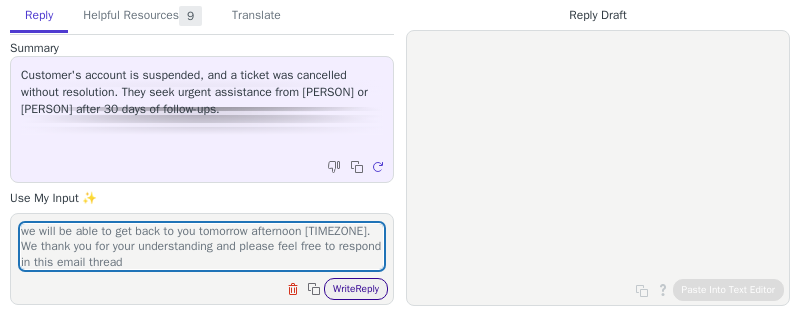 click on "Write  Reply" at bounding box center (356, 289) 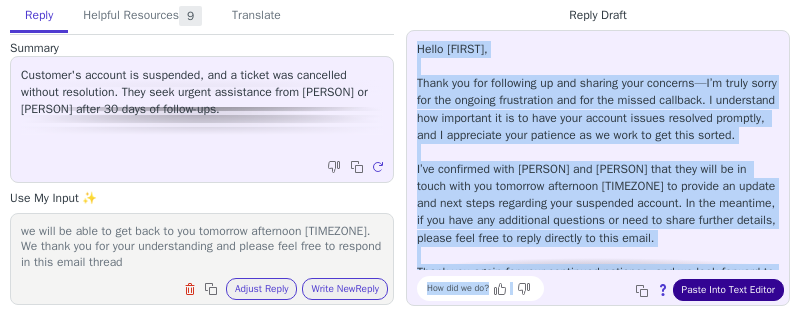 scroll, scrollTop: 45, scrollLeft: 0, axis: vertical 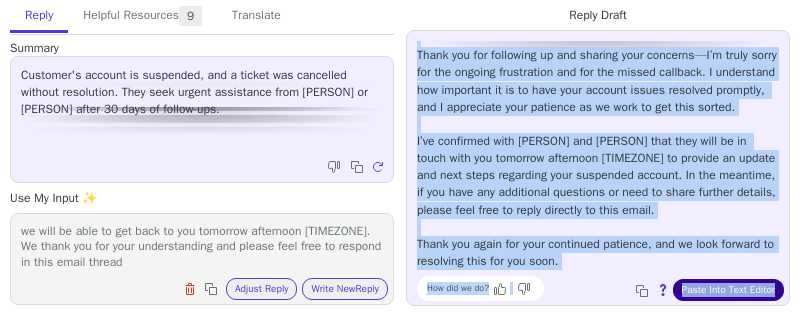 drag, startPoint x: 419, startPoint y: 47, endPoint x: 783, endPoint y: 289, distance: 437.1041 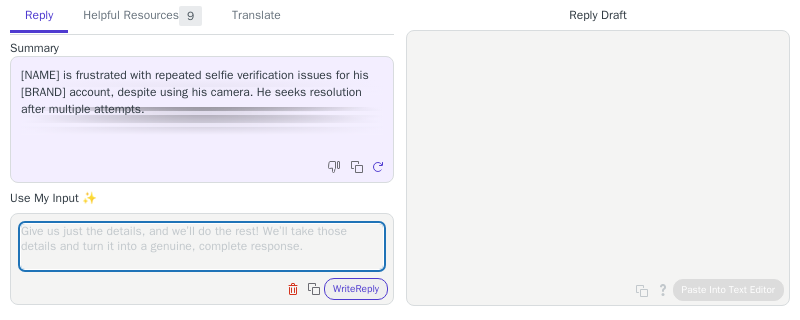 scroll, scrollTop: 0, scrollLeft: 0, axis: both 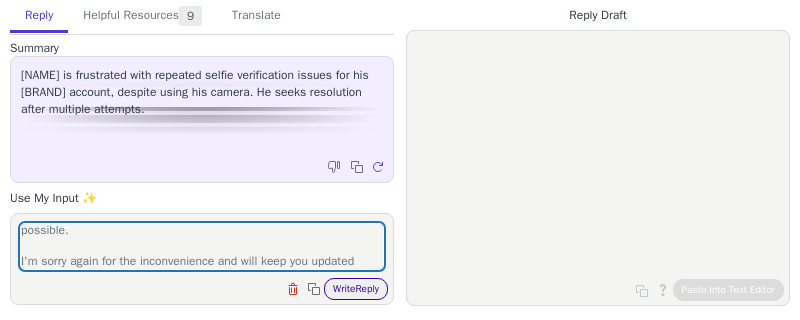 type on "improve:
Hi [NAME], thanks for doing this once more.
I'm looking into this with our compliance team and seeing if this is something that we can get past and I will update you as soon as possible.
I'm sorry again for the inconvenience and will keep you updated" 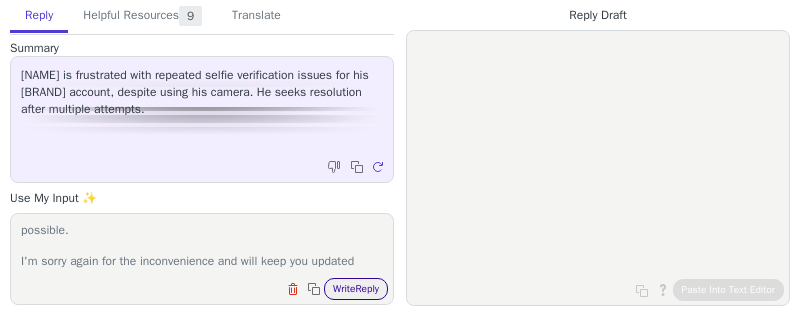 click on "Write  Reply" at bounding box center [356, 289] 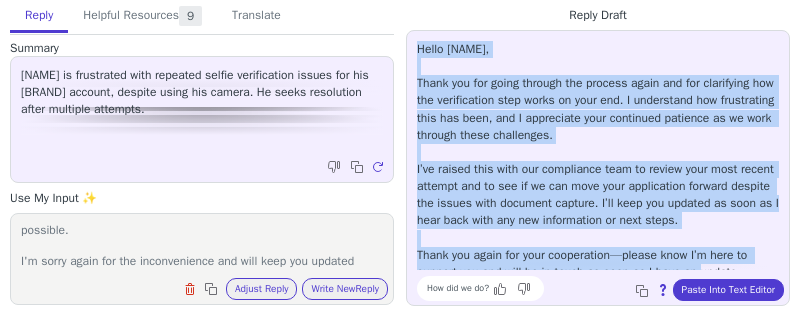 scroll, scrollTop: 28, scrollLeft: 0, axis: vertical 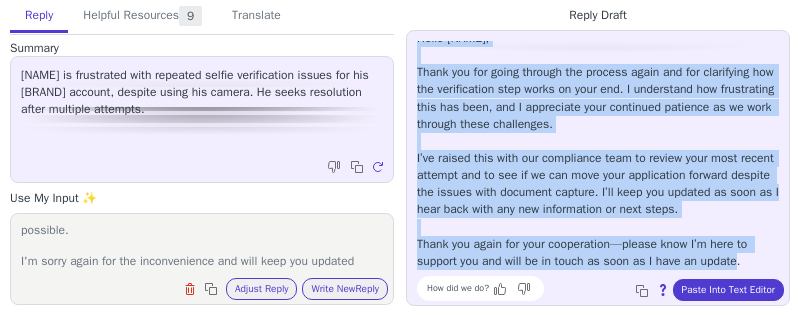 drag, startPoint x: 418, startPoint y: 55, endPoint x: 758, endPoint y: 259, distance: 396.50473 